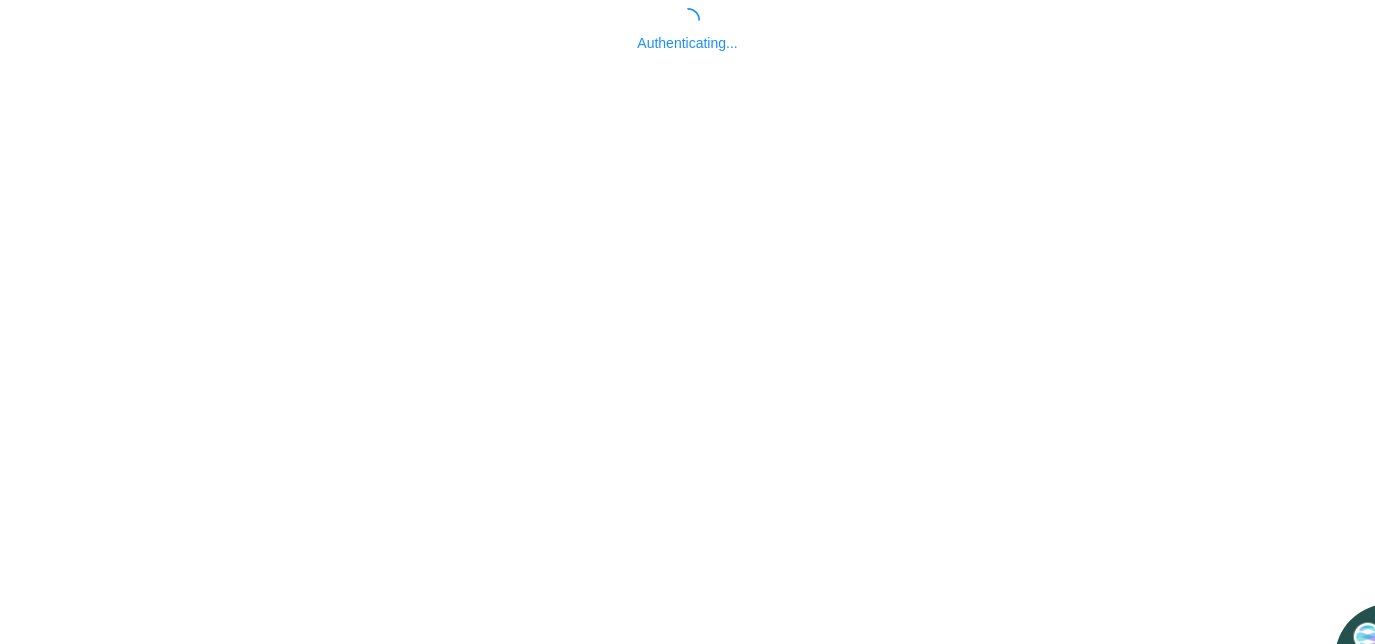 scroll, scrollTop: 0, scrollLeft: 0, axis: both 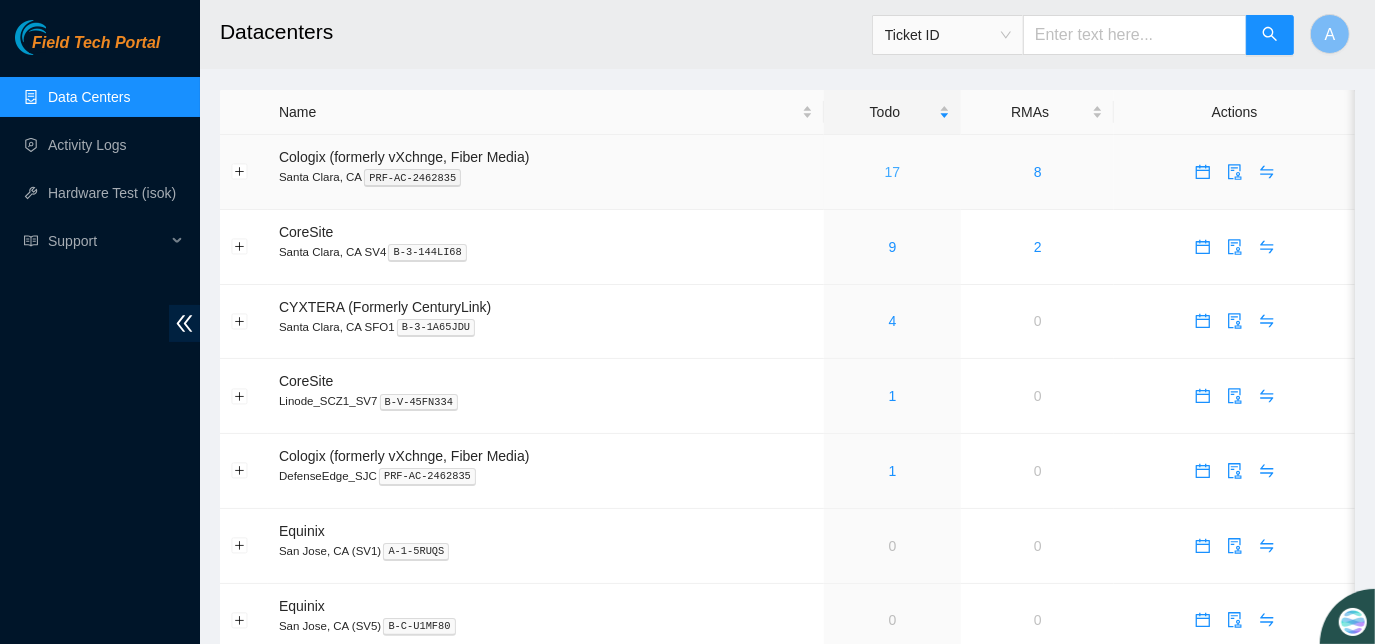 click on "17" at bounding box center [893, 172] 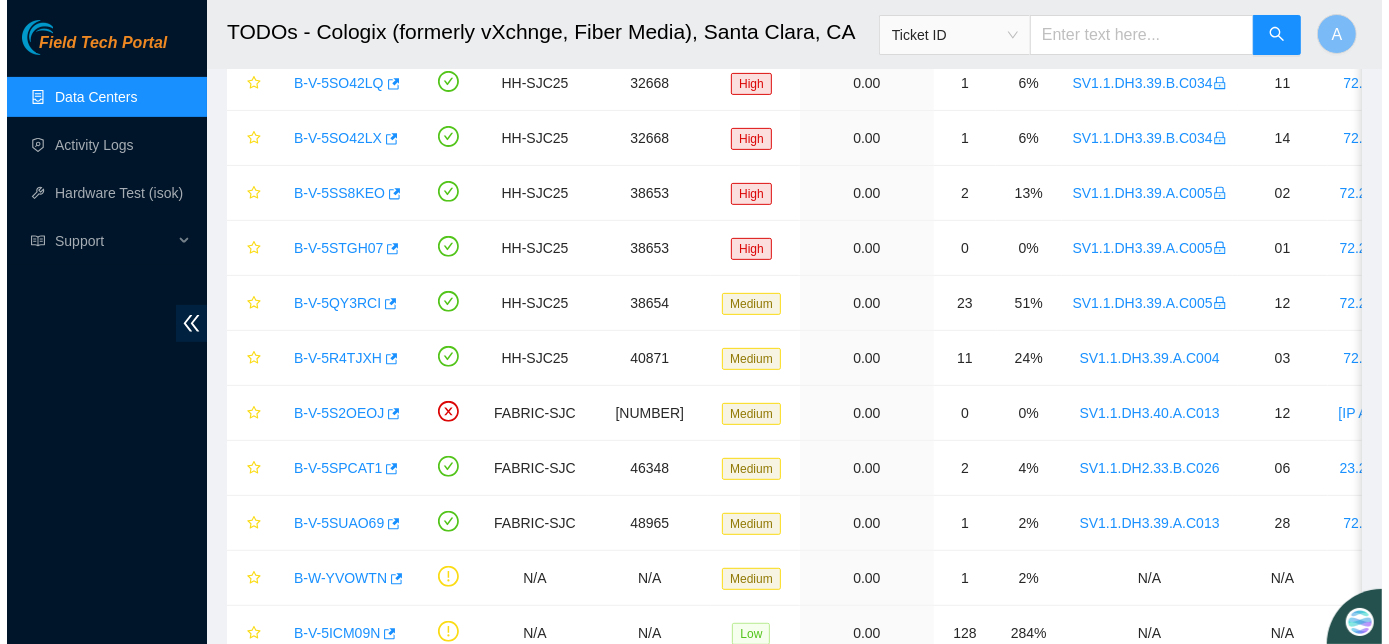 scroll, scrollTop: 477, scrollLeft: 0, axis: vertical 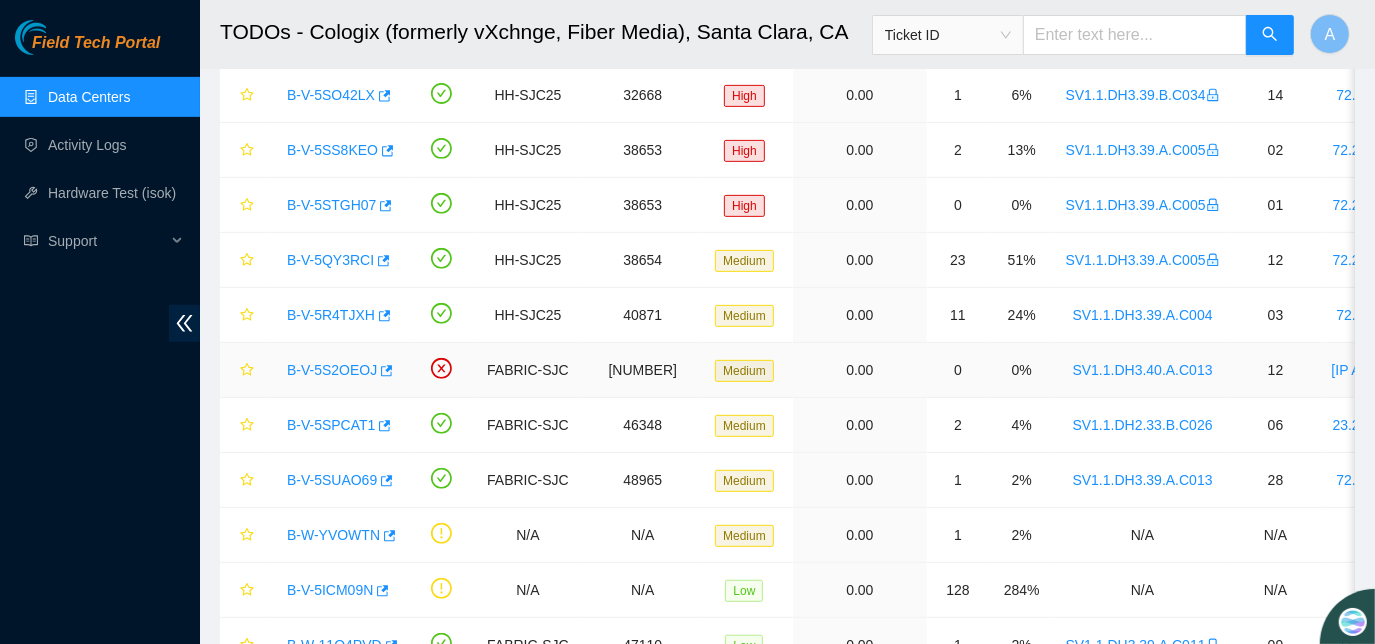 click on "B-V-5S2OEOJ" at bounding box center (332, 370) 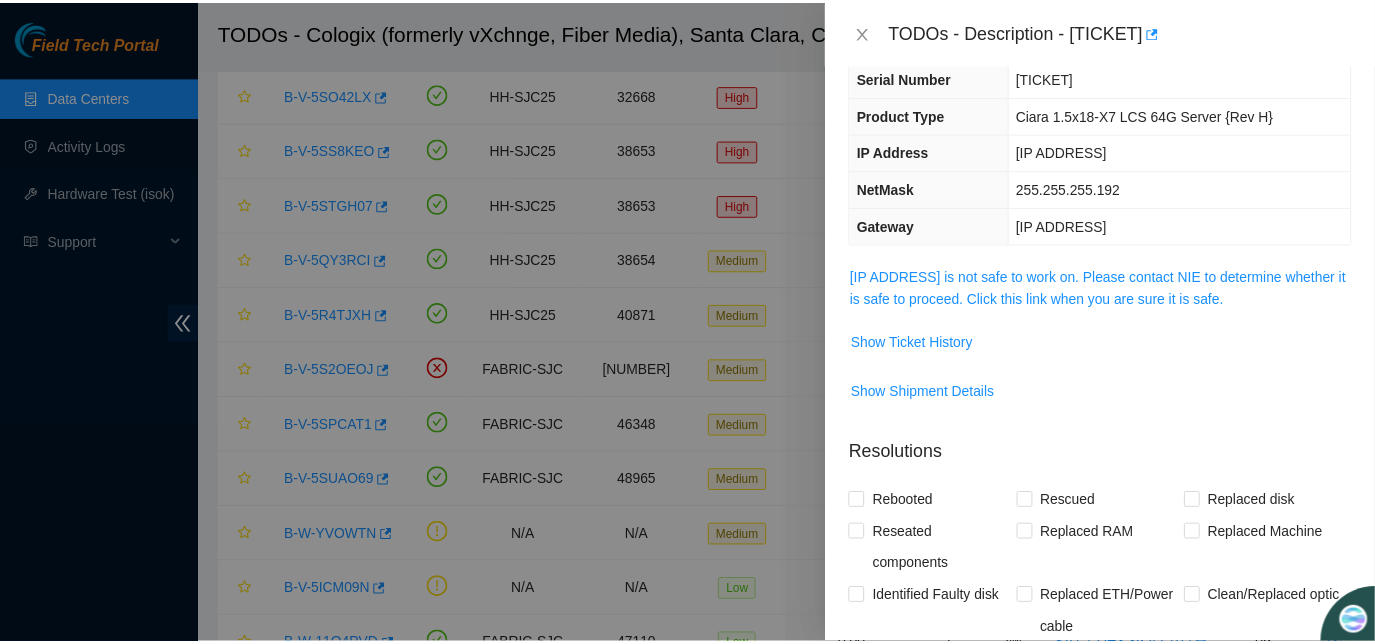 scroll, scrollTop: 130, scrollLeft: 0, axis: vertical 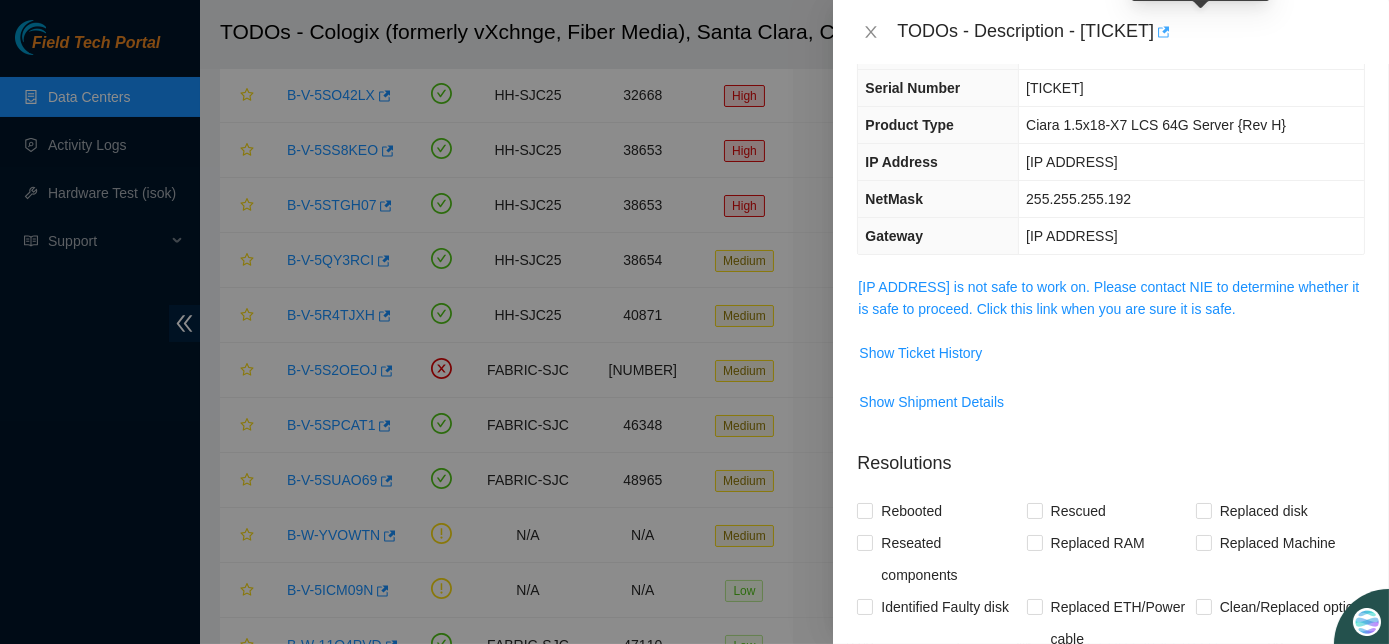 click 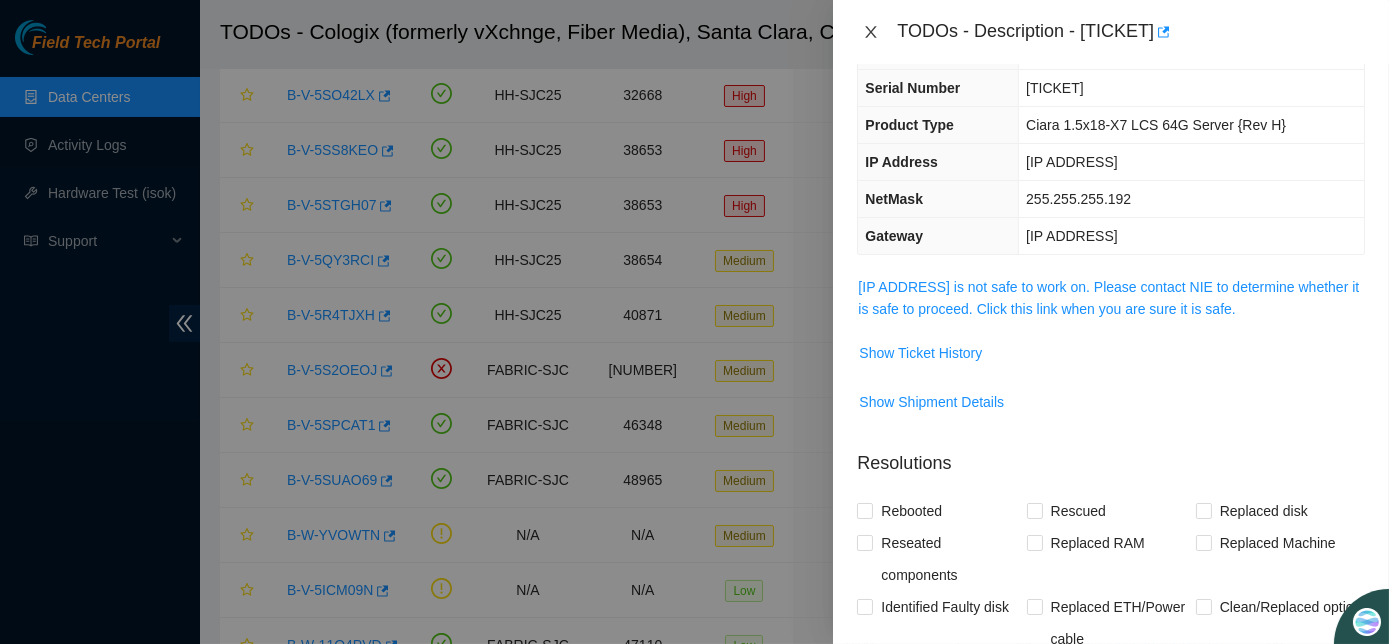 click 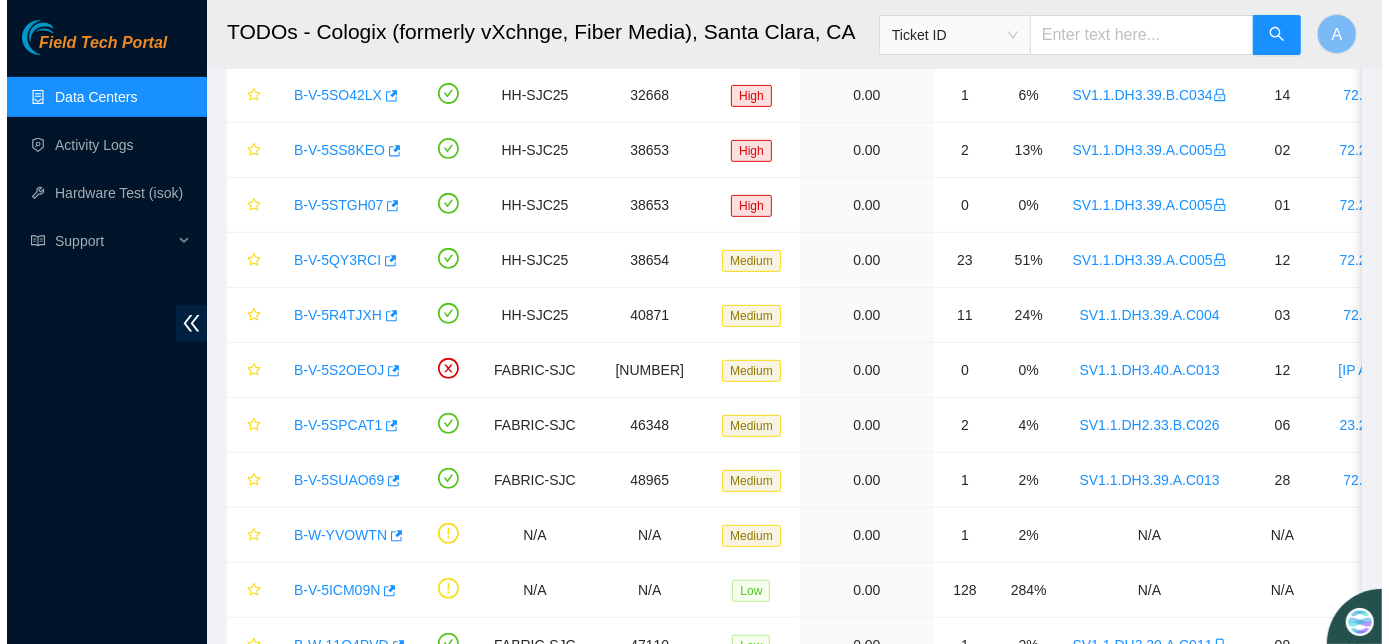 scroll, scrollTop: 173, scrollLeft: 0, axis: vertical 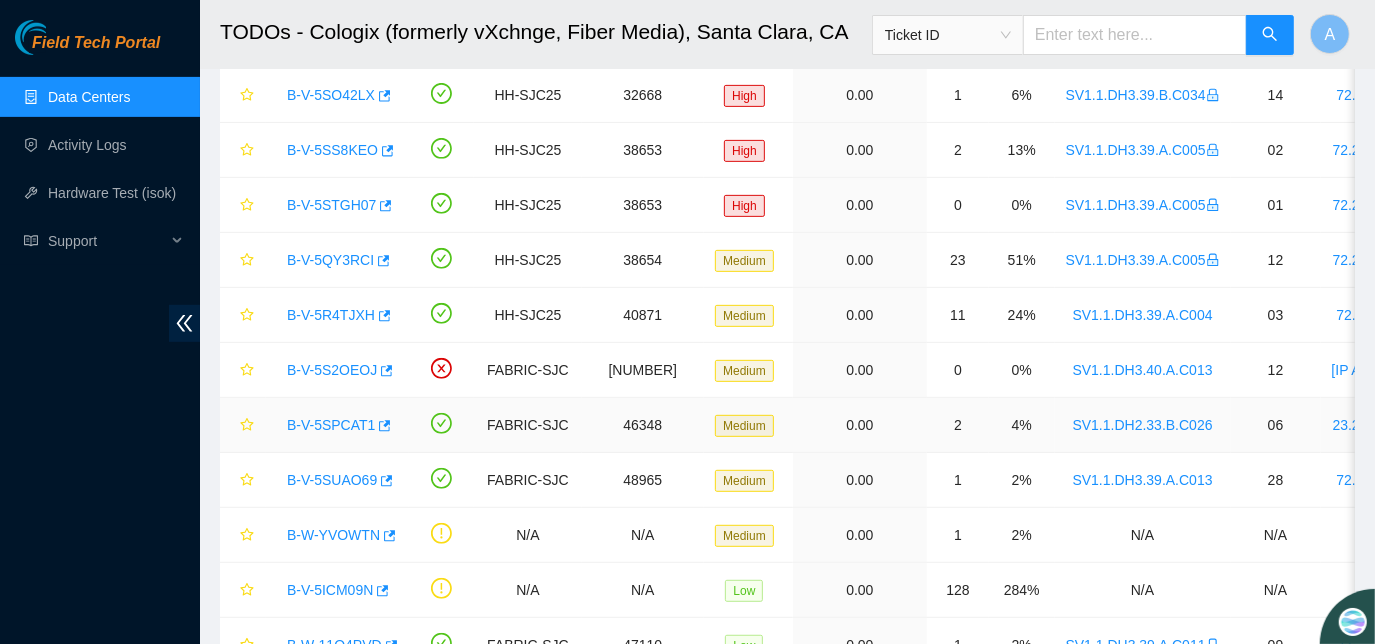 click on "B-V-5SPCAT1" at bounding box center (331, 425) 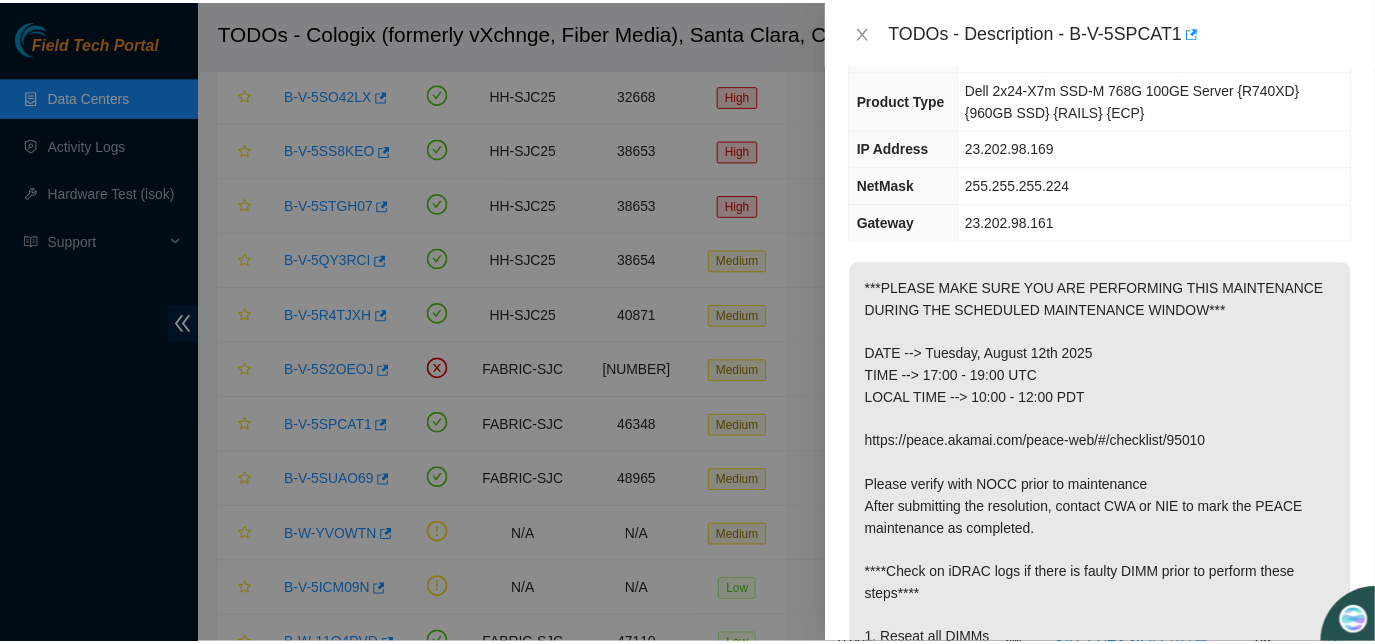 scroll, scrollTop: 152, scrollLeft: 0, axis: vertical 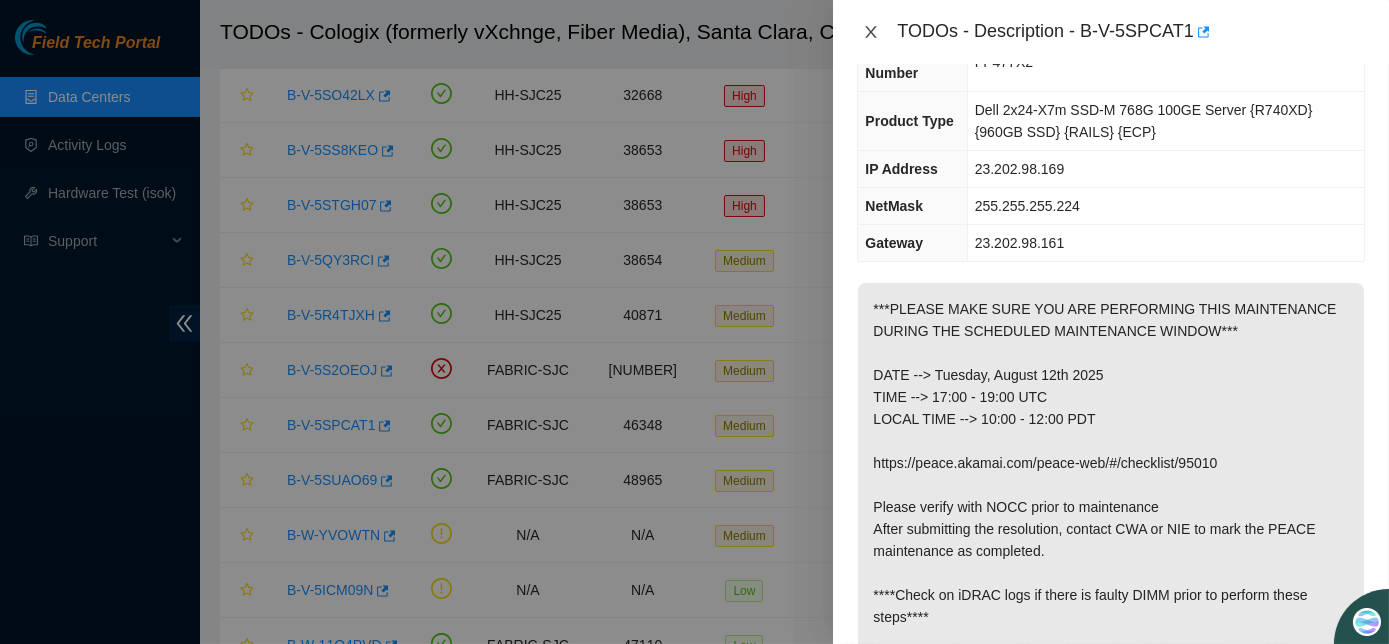 click 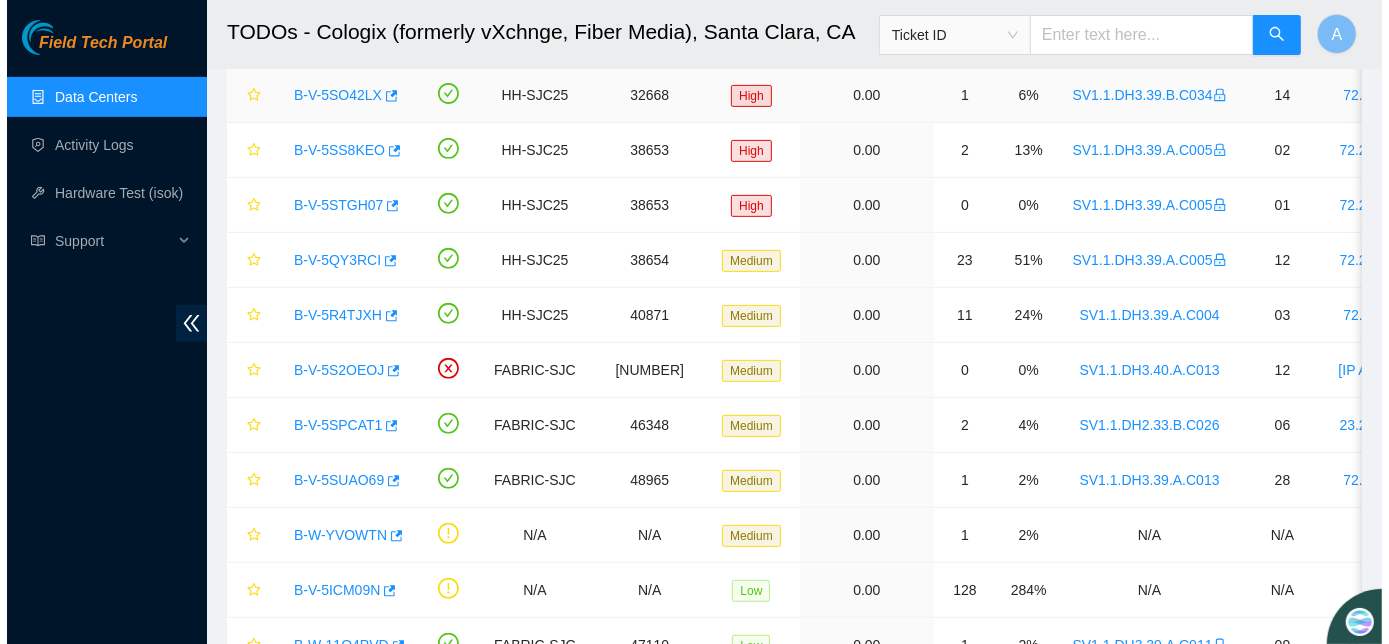 scroll, scrollTop: 173, scrollLeft: 0, axis: vertical 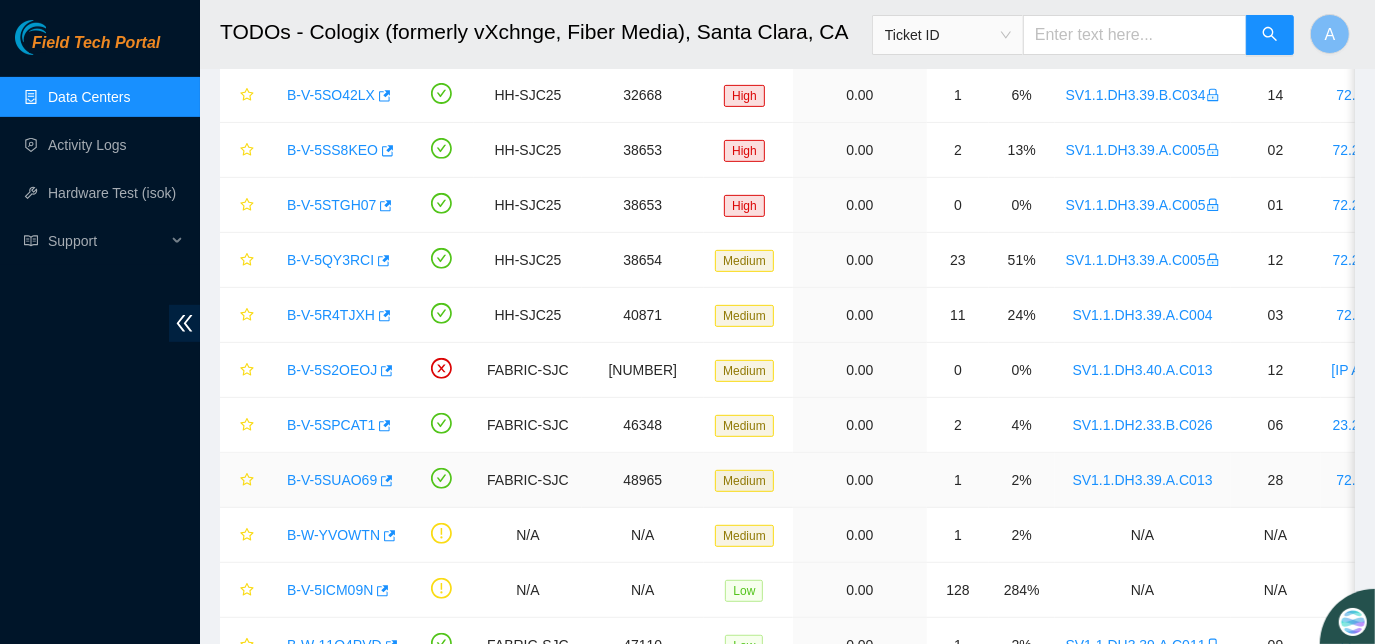 click on "B-V-5SUAO69" at bounding box center [332, 480] 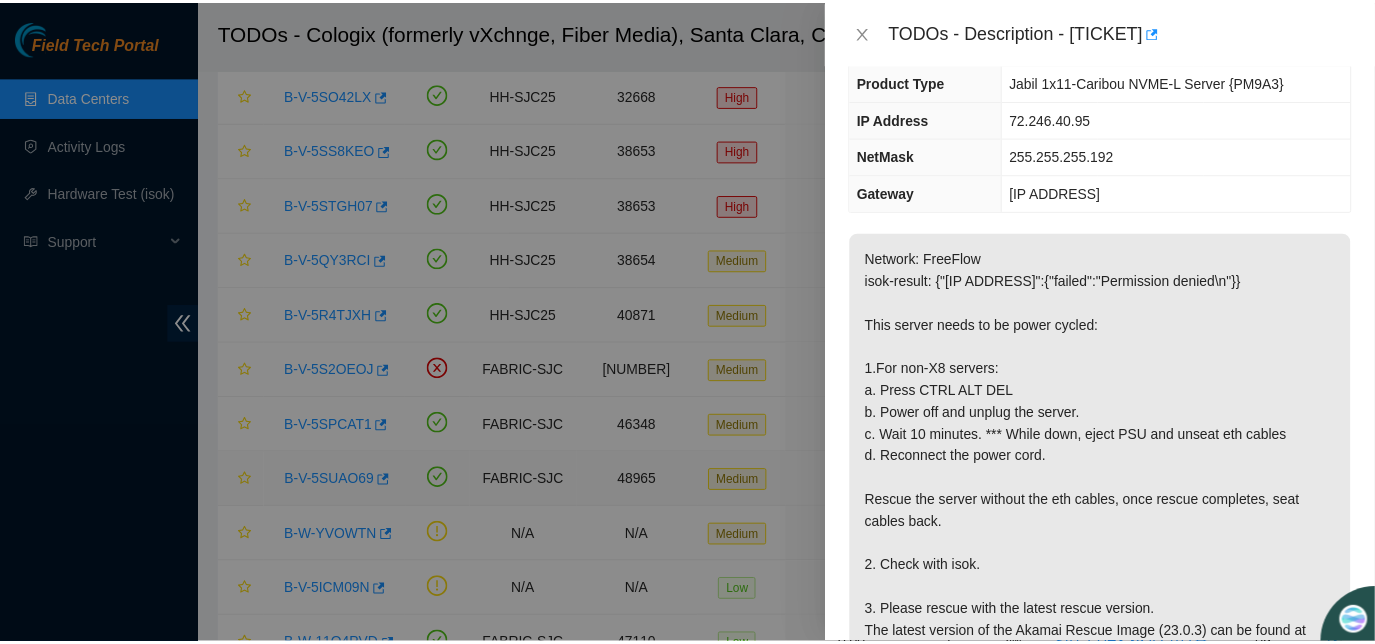 scroll, scrollTop: 130, scrollLeft: 0, axis: vertical 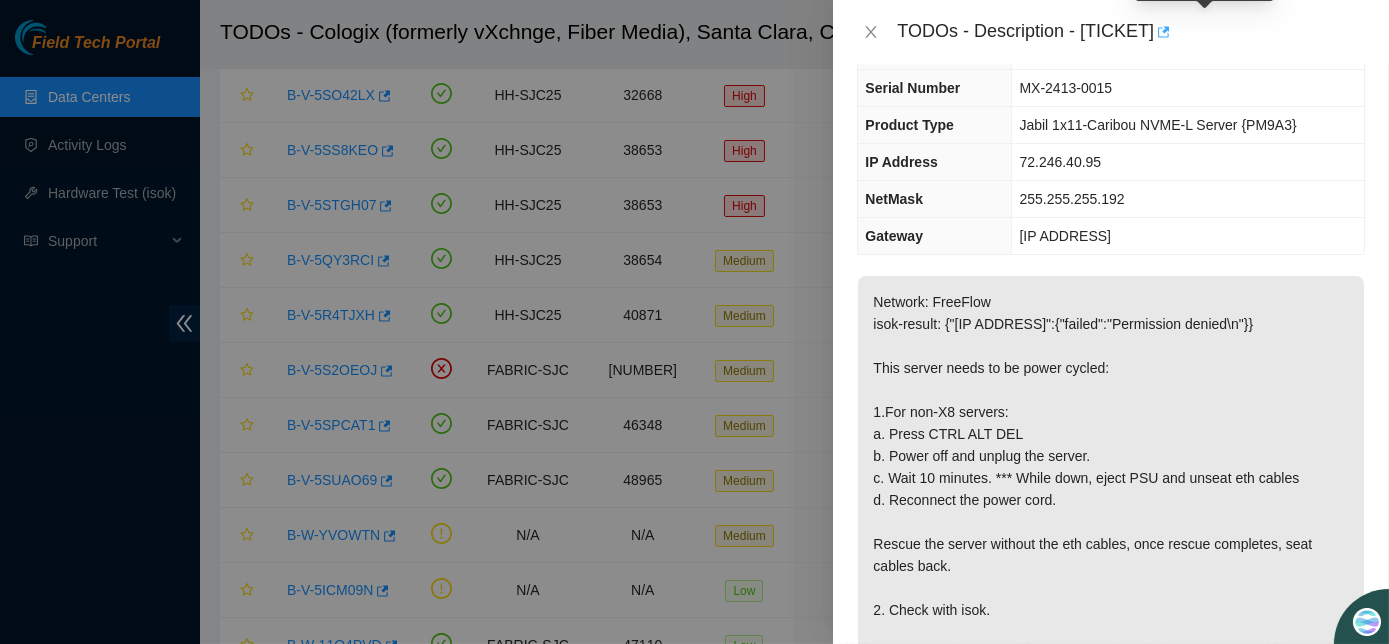 click 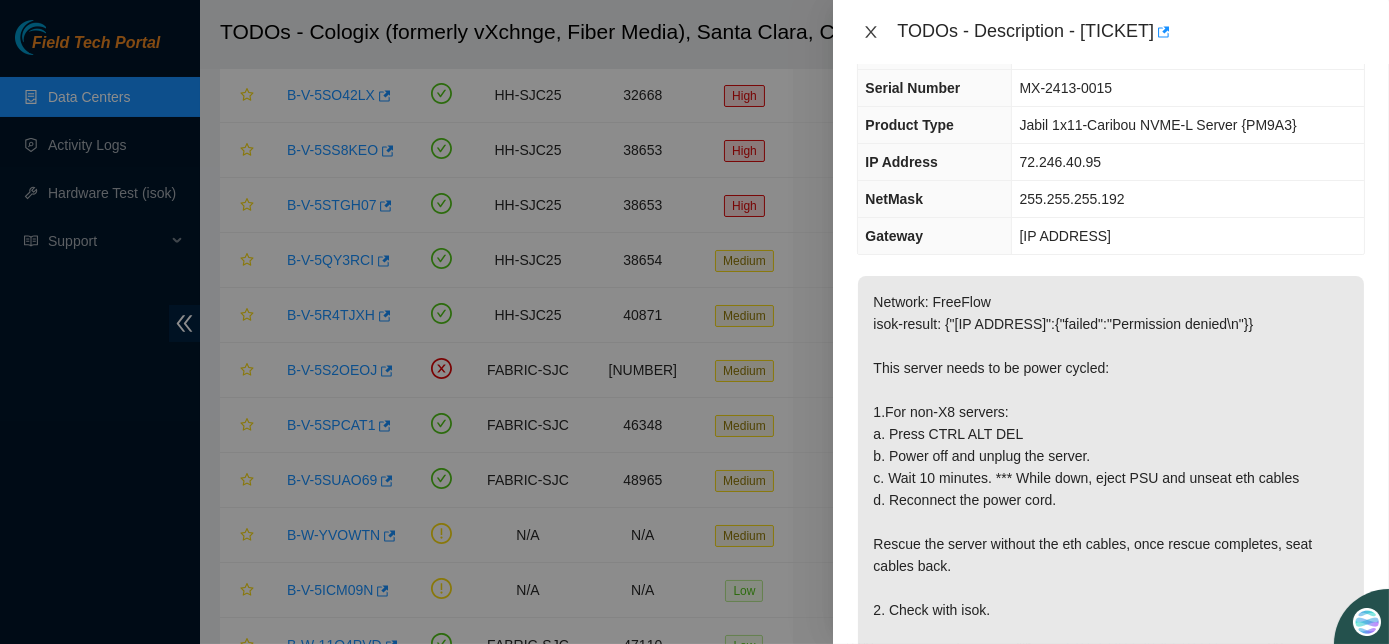 click 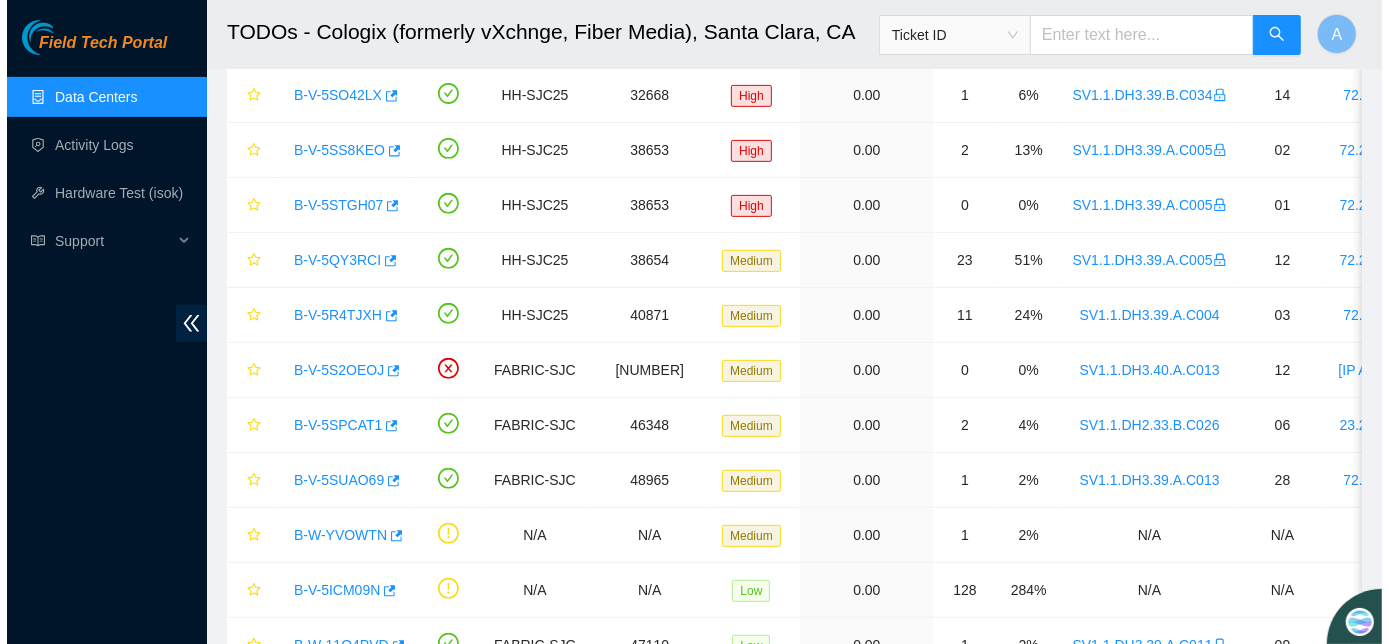 scroll, scrollTop: 173, scrollLeft: 0, axis: vertical 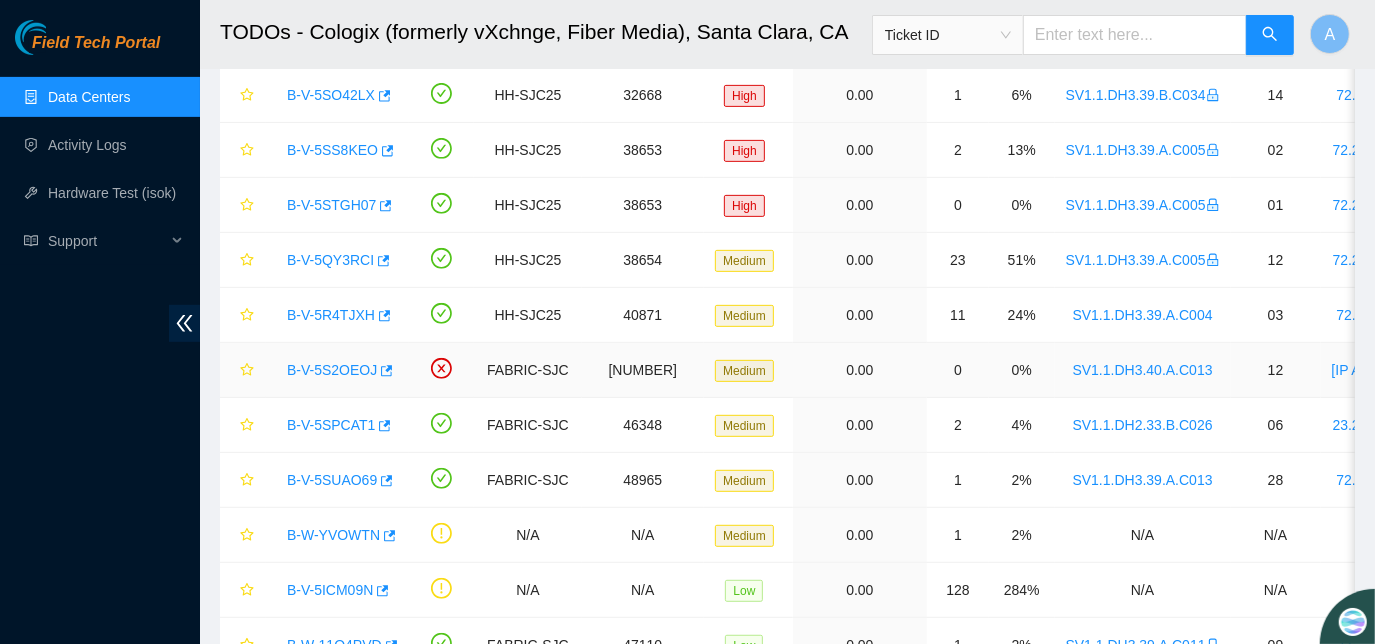 click on "B-V-5S2OEOJ" at bounding box center [332, 370] 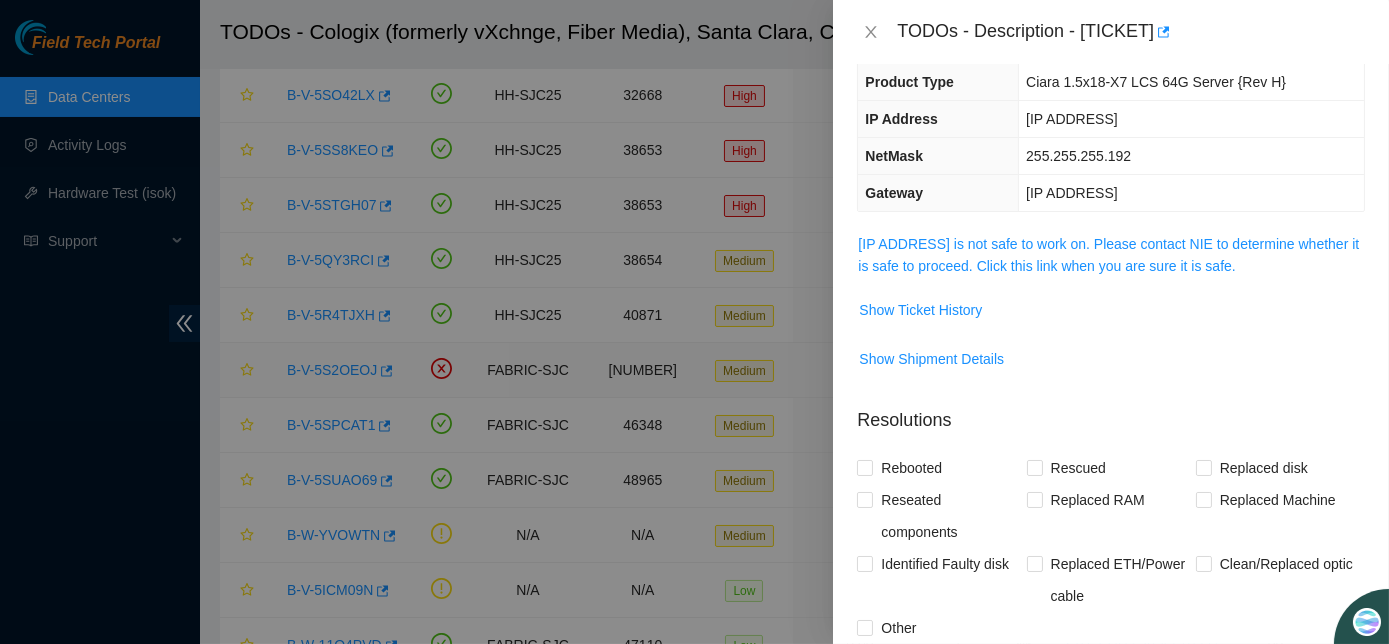 scroll, scrollTop: 130, scrollLeft: 0, axis: vertical 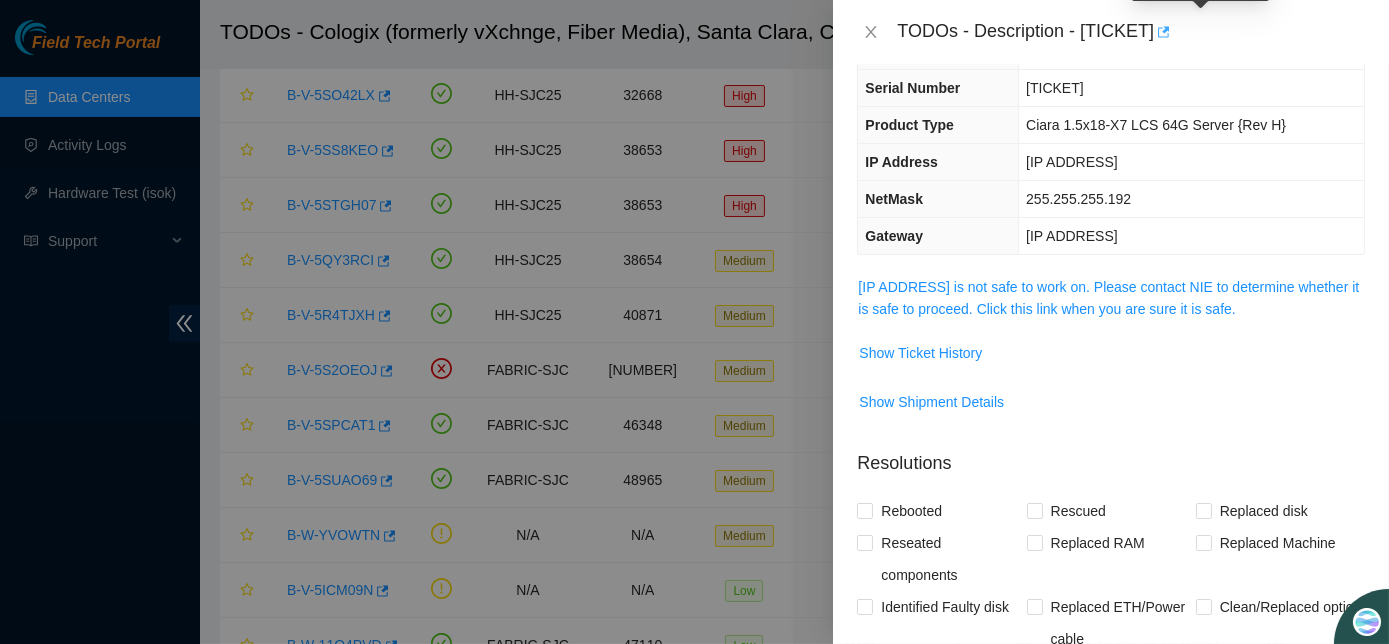 click at bounding box center (1162, 32) 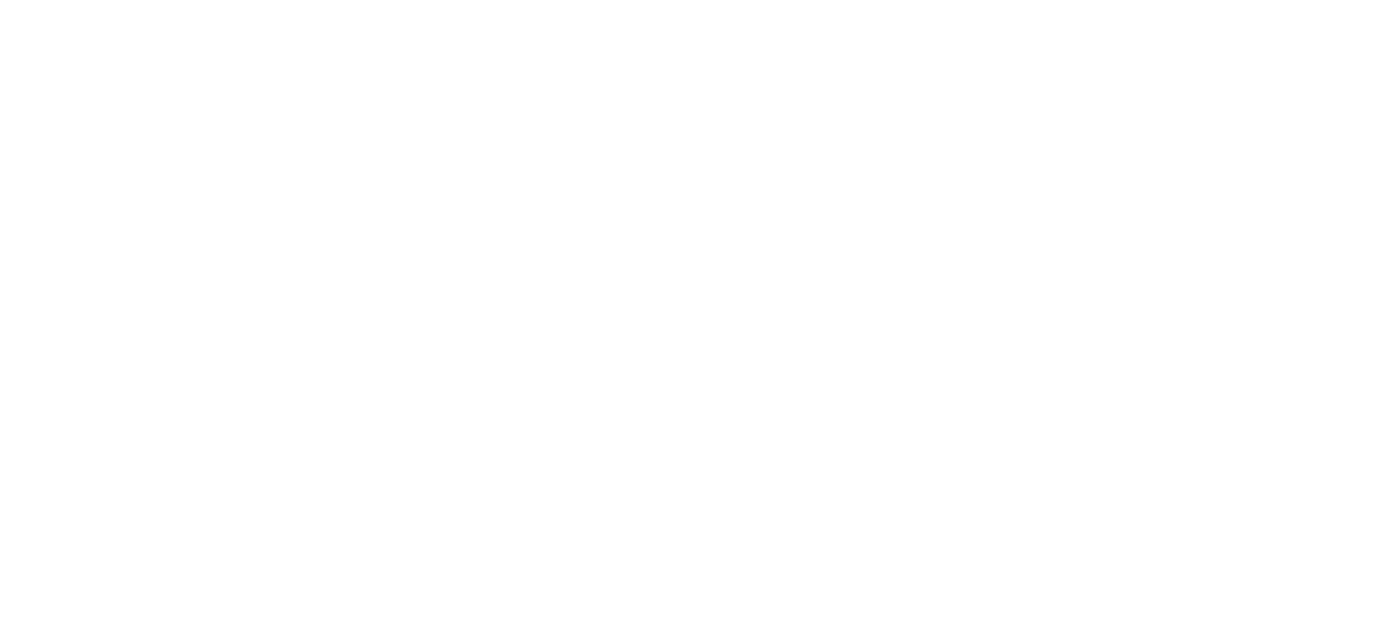 scroll, scrollTop: 0, scrollLeft: 0, axis: both 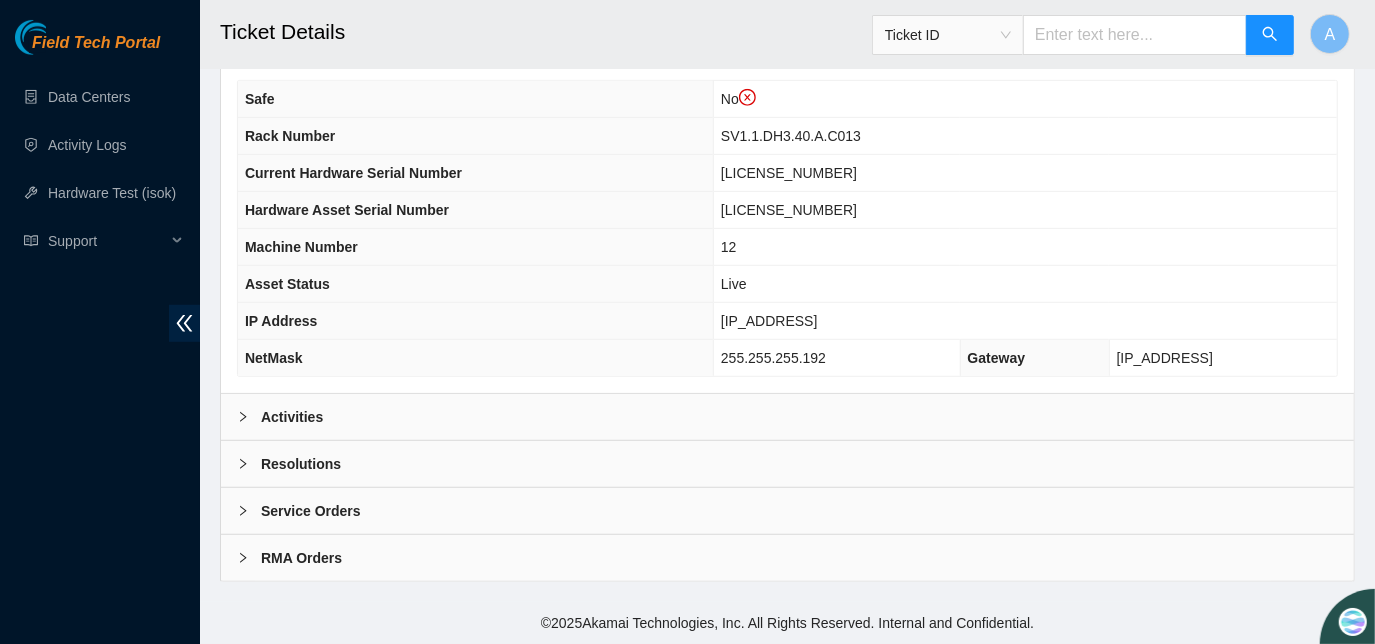 click on "Activities" at bounding box center [787, 417] 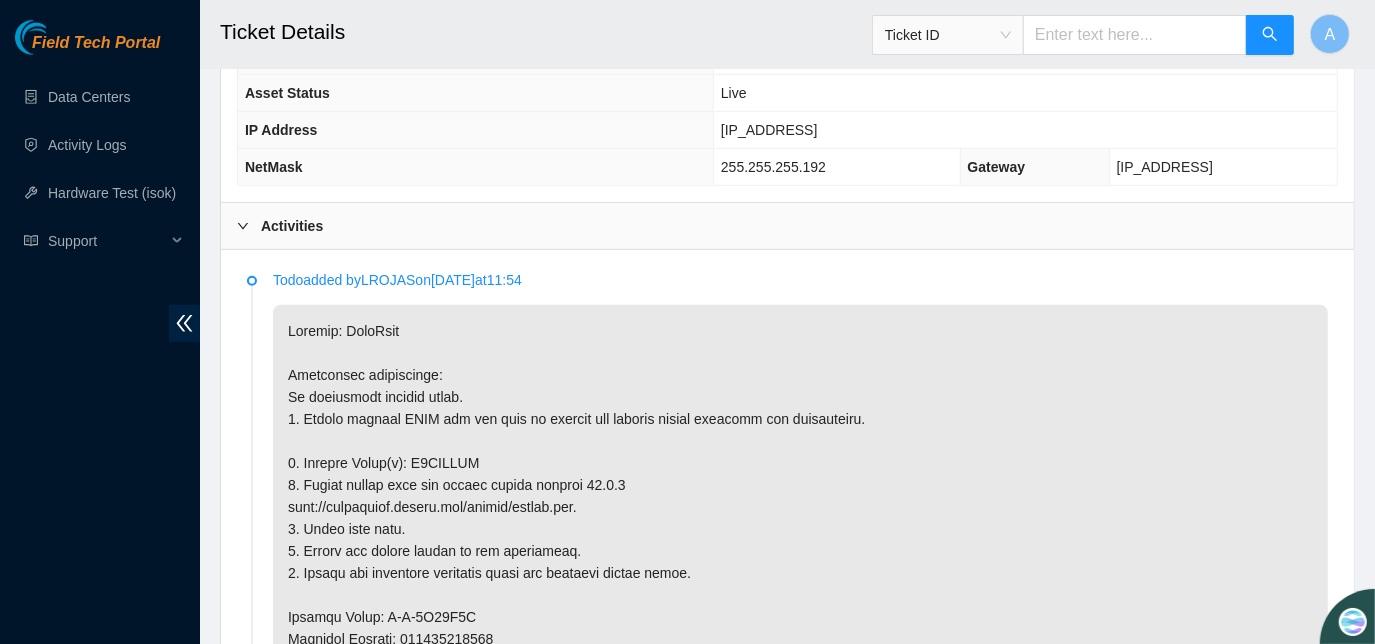 scroll, scrollTop: 1036, scrollLeft: 0, axis: vertical 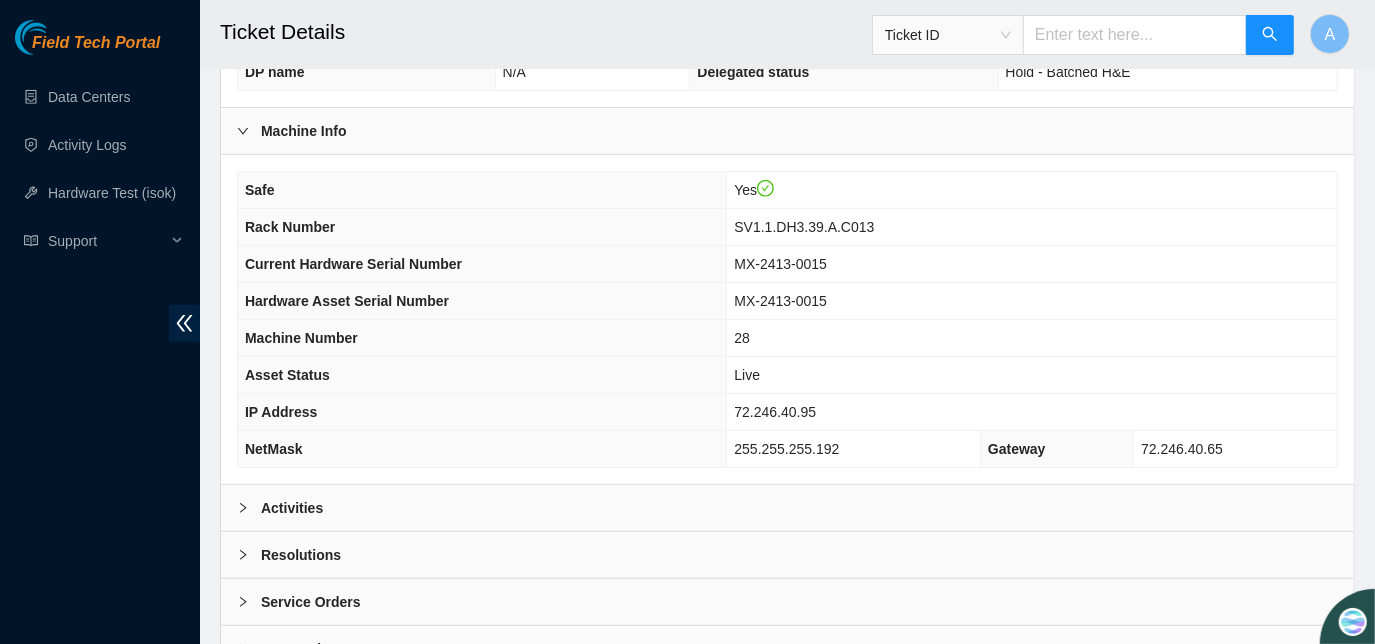 click on "Activities" at bounding box center (787, 508) 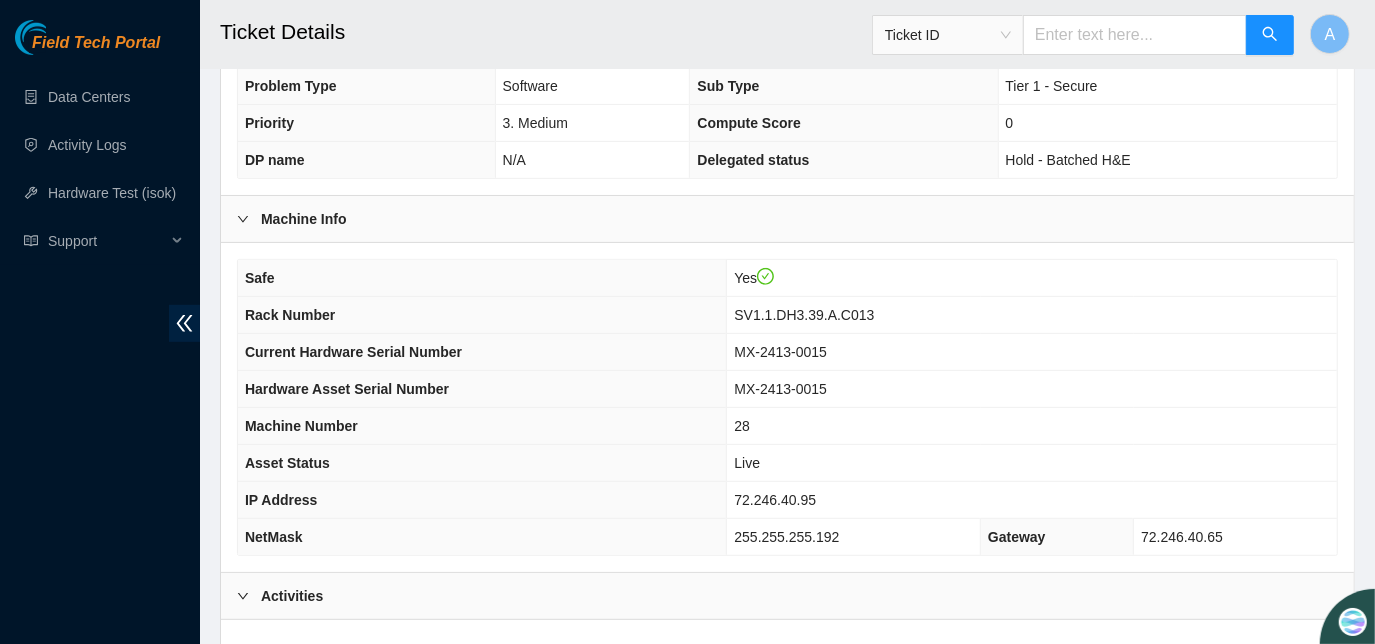 scroll, scrollTop: 386, scrollLeft: 0, axis: vertical 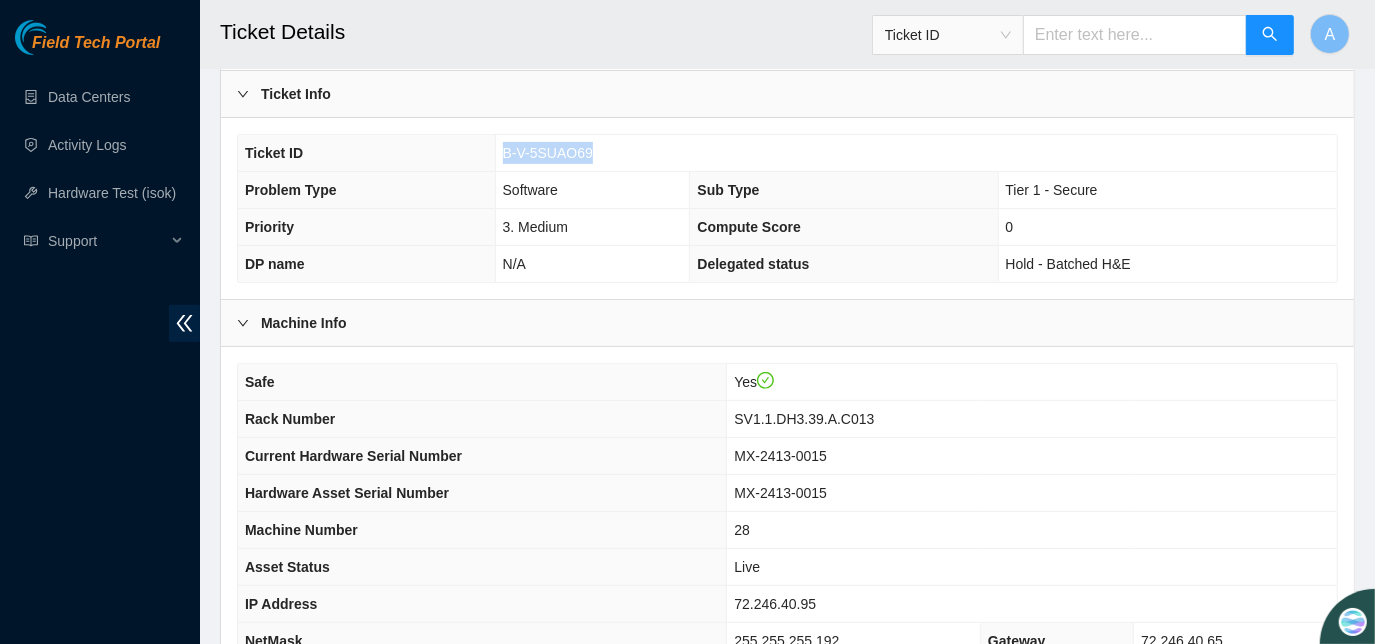 drag, startPoint x: 501, startPoint y: 173, endPoint x: 602, endPoint y: 176, distance: 101.04455 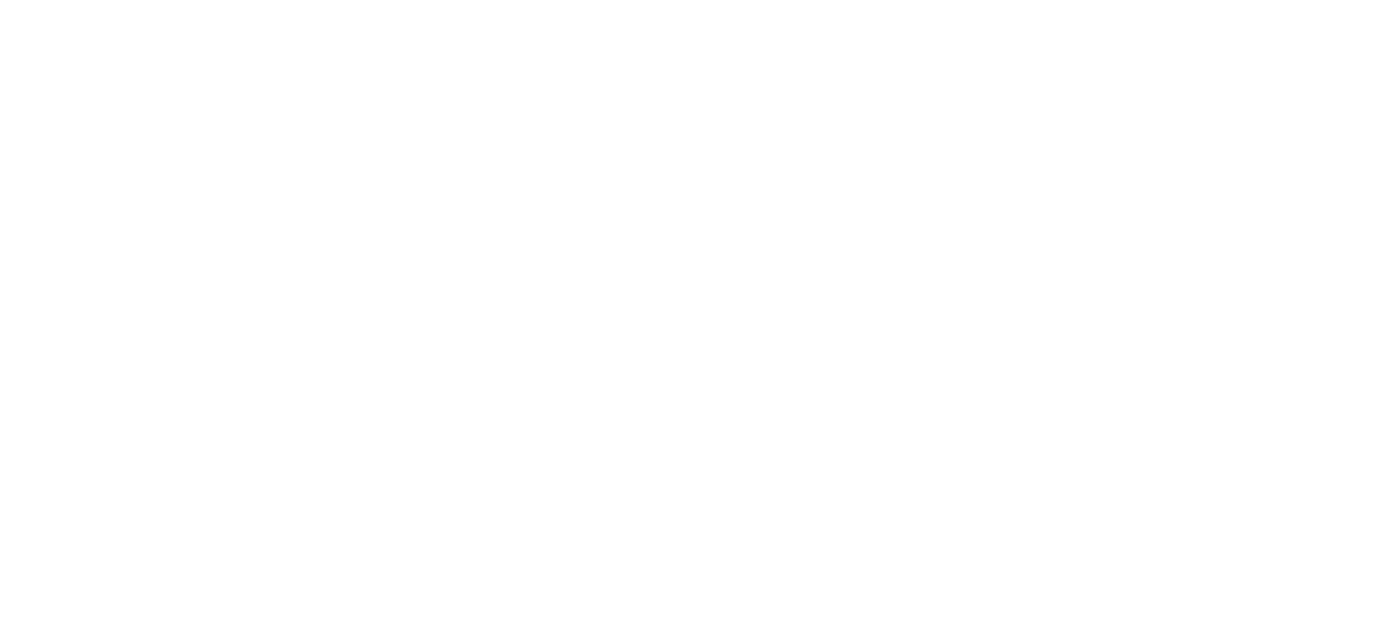 scroll, scrollTop: 0, scrollLeft: 0, axis: both 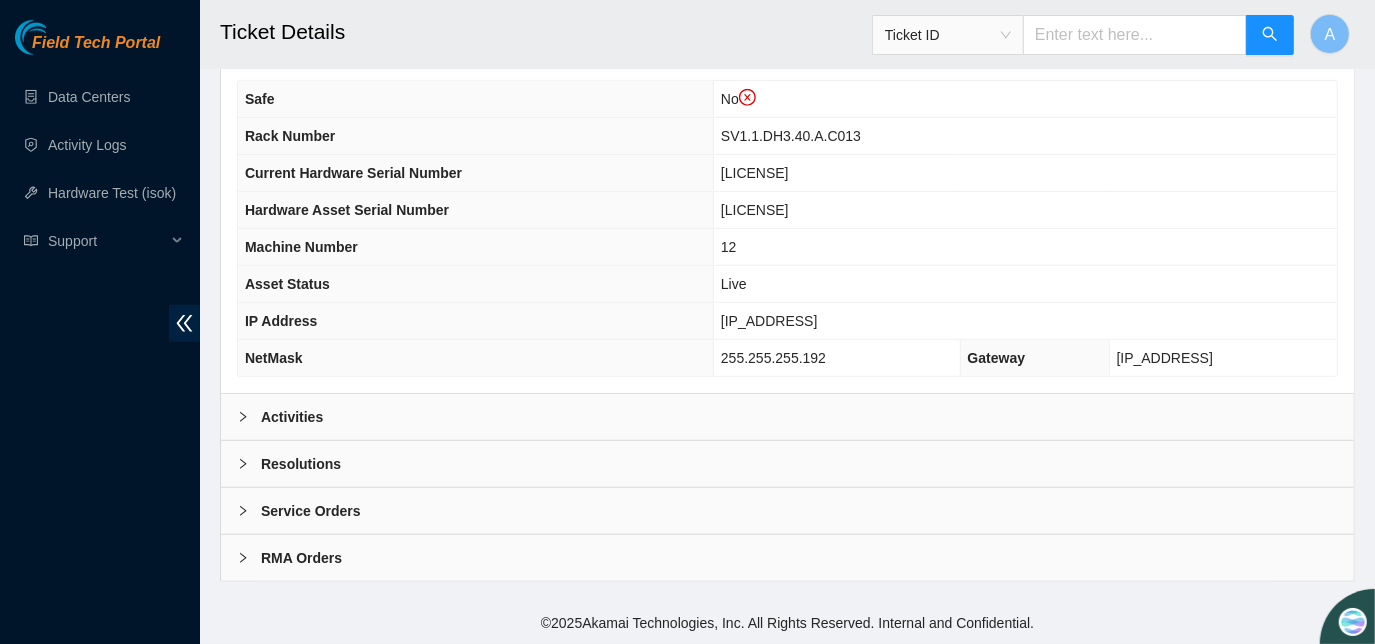 click 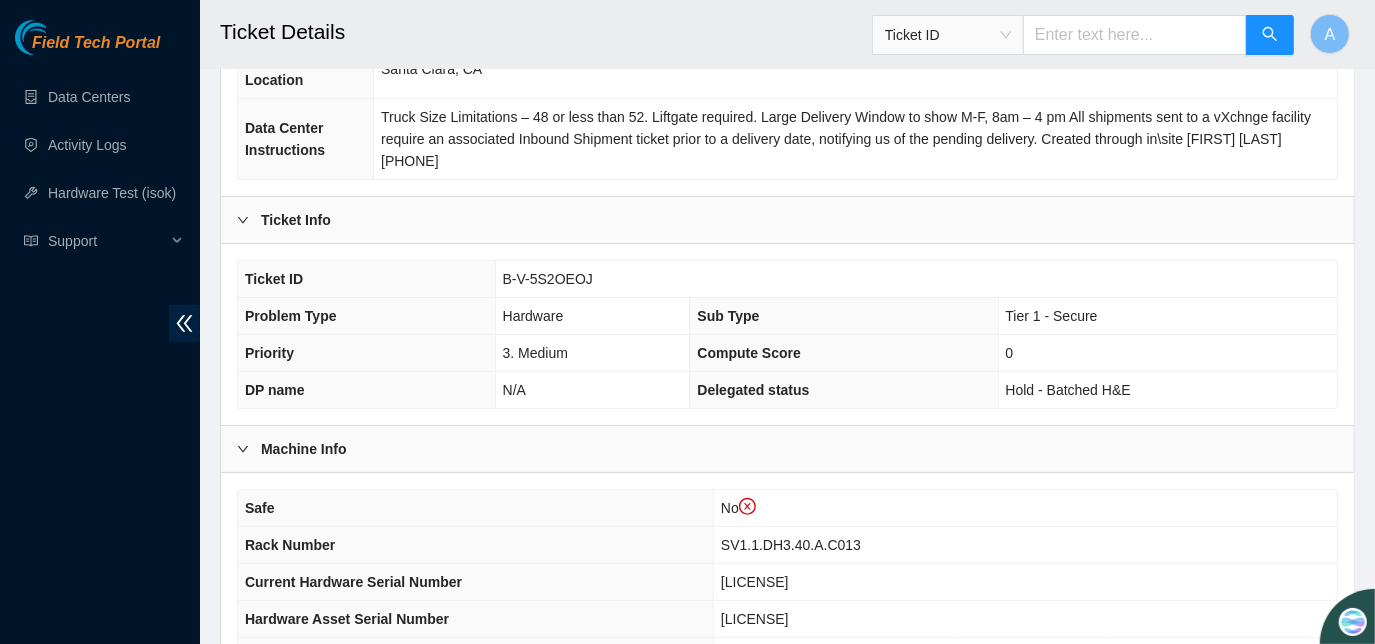 scroll, scrollTop: 0, scrollLeft: 0, axis: both 